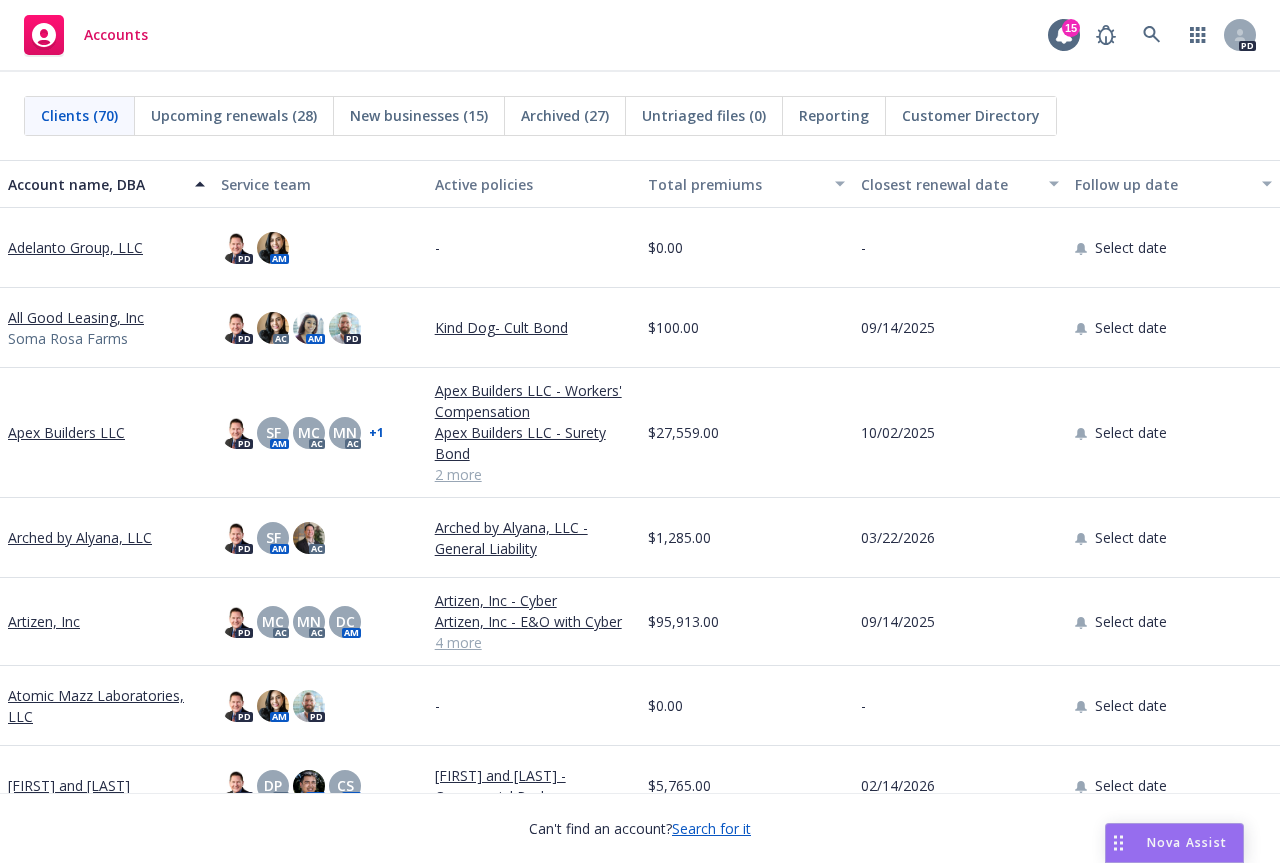 scroll, scrollTop: 0, scrollLeft: 0, axis: both 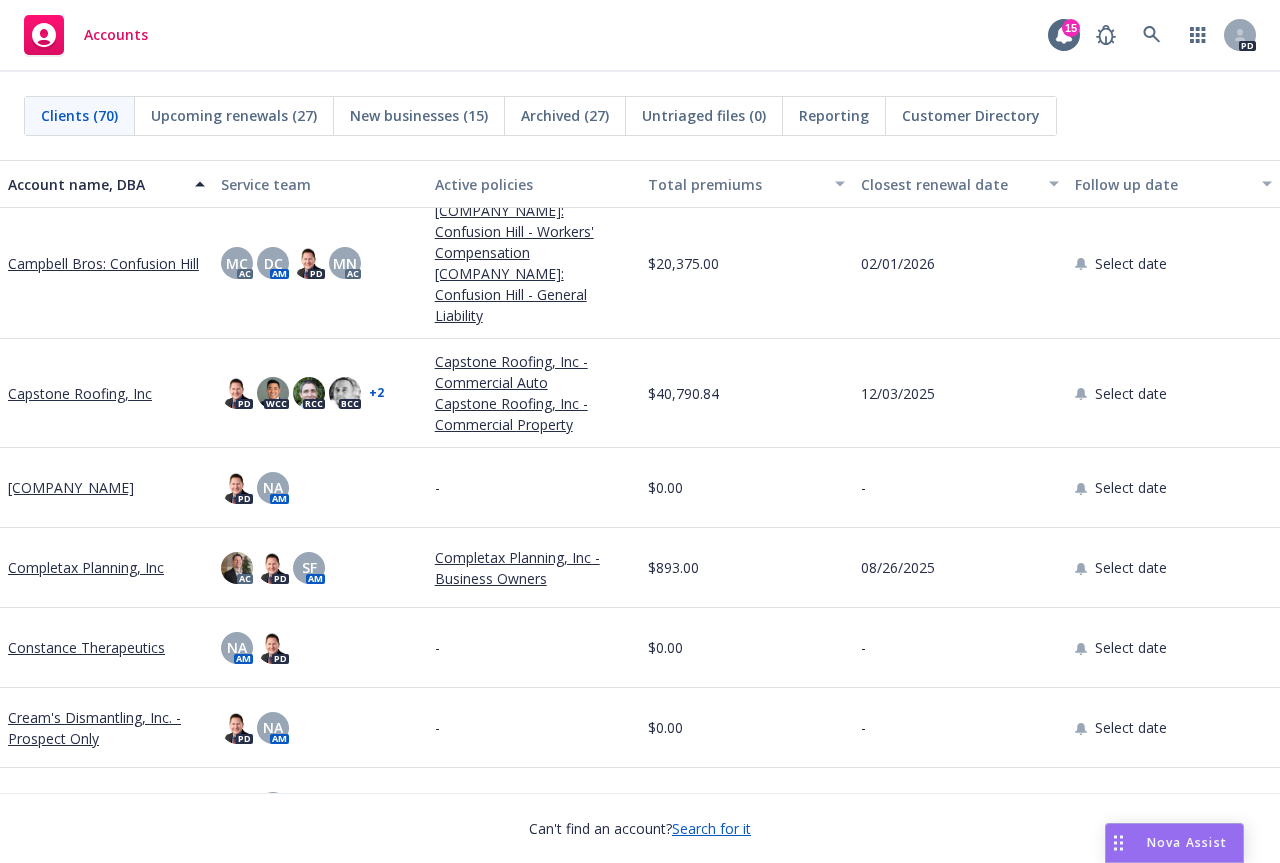 click on "Capstone Roofing, Inc" at bounding box center (80, 393) 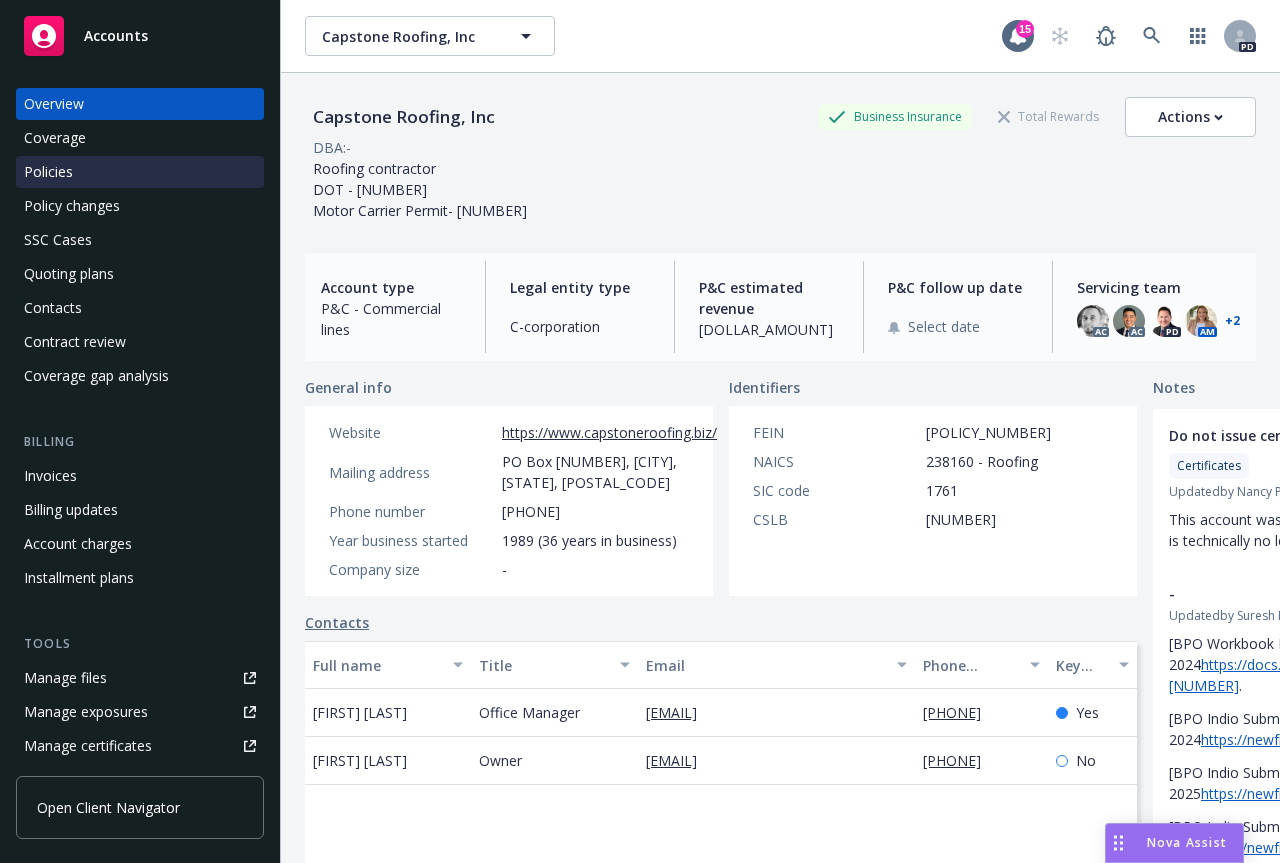 click on "Policies" at bounding box center (48, 172) 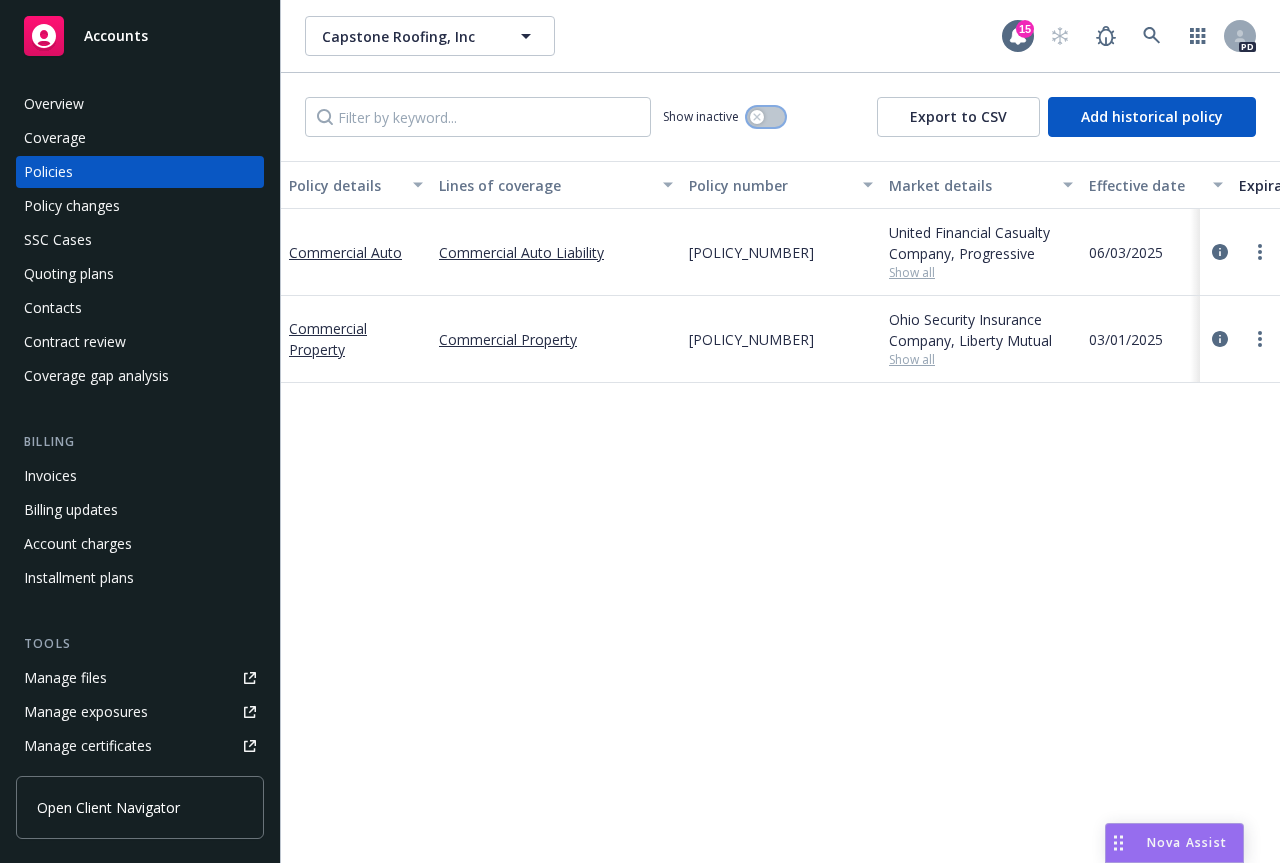 click 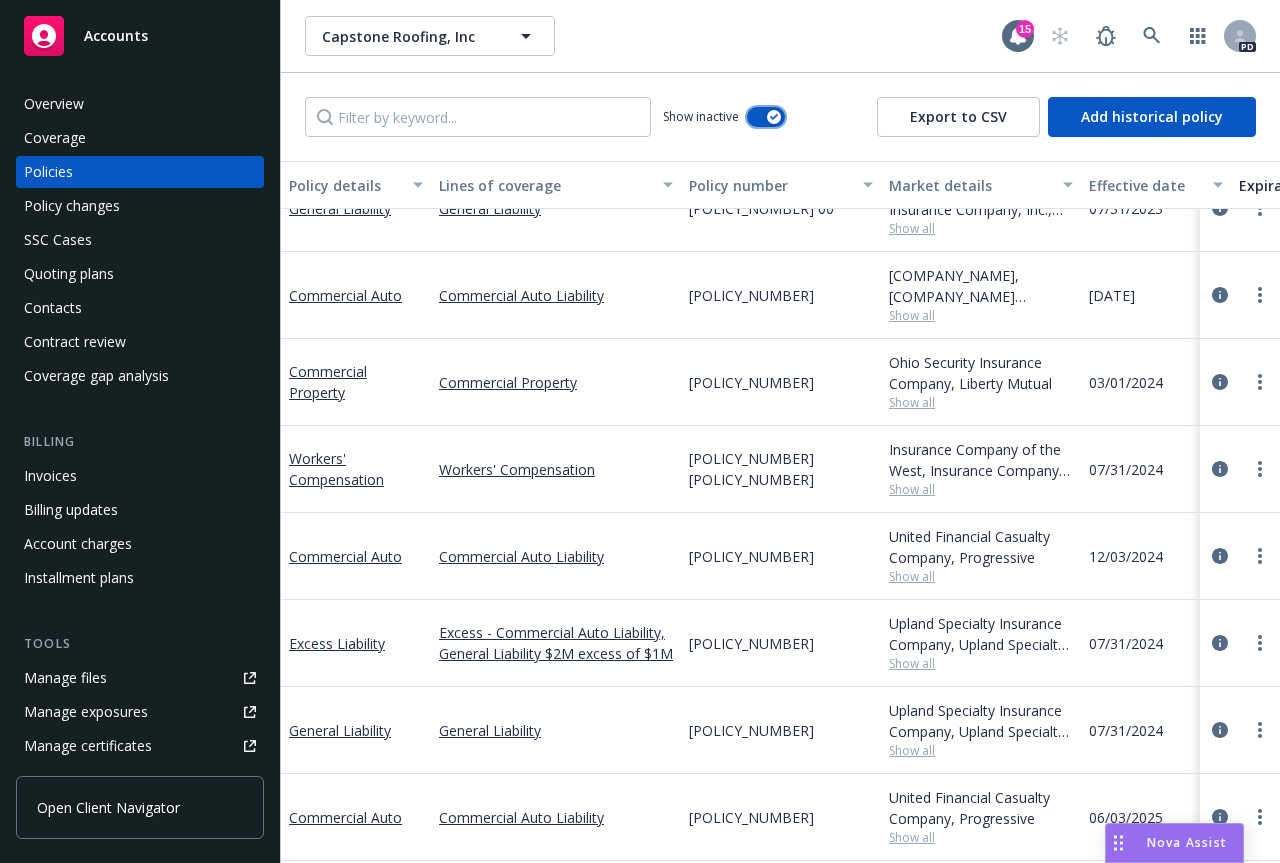 scroll, scrollTop: 3824, scrollLeft: 0, axis: vertical 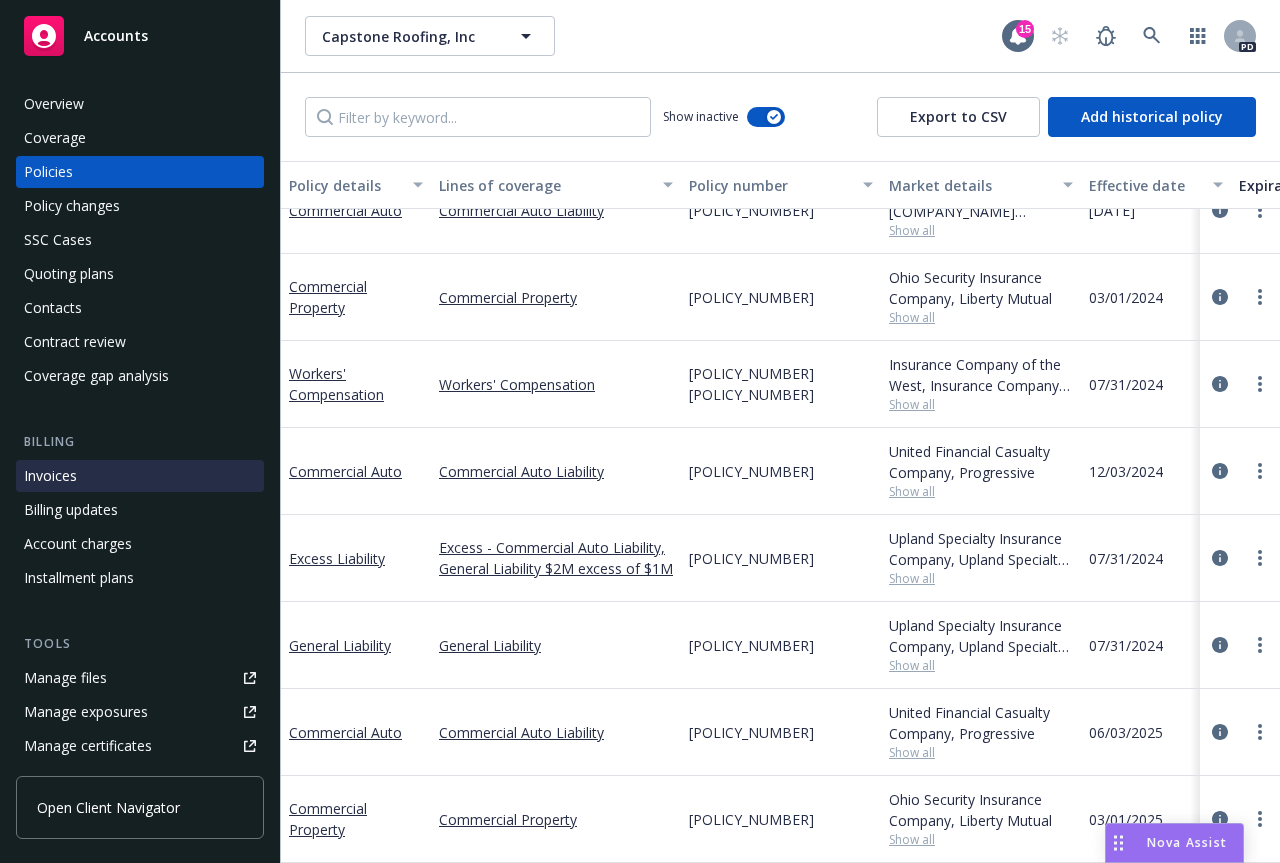 click on "Invoices" at bounding box center (50, 476) 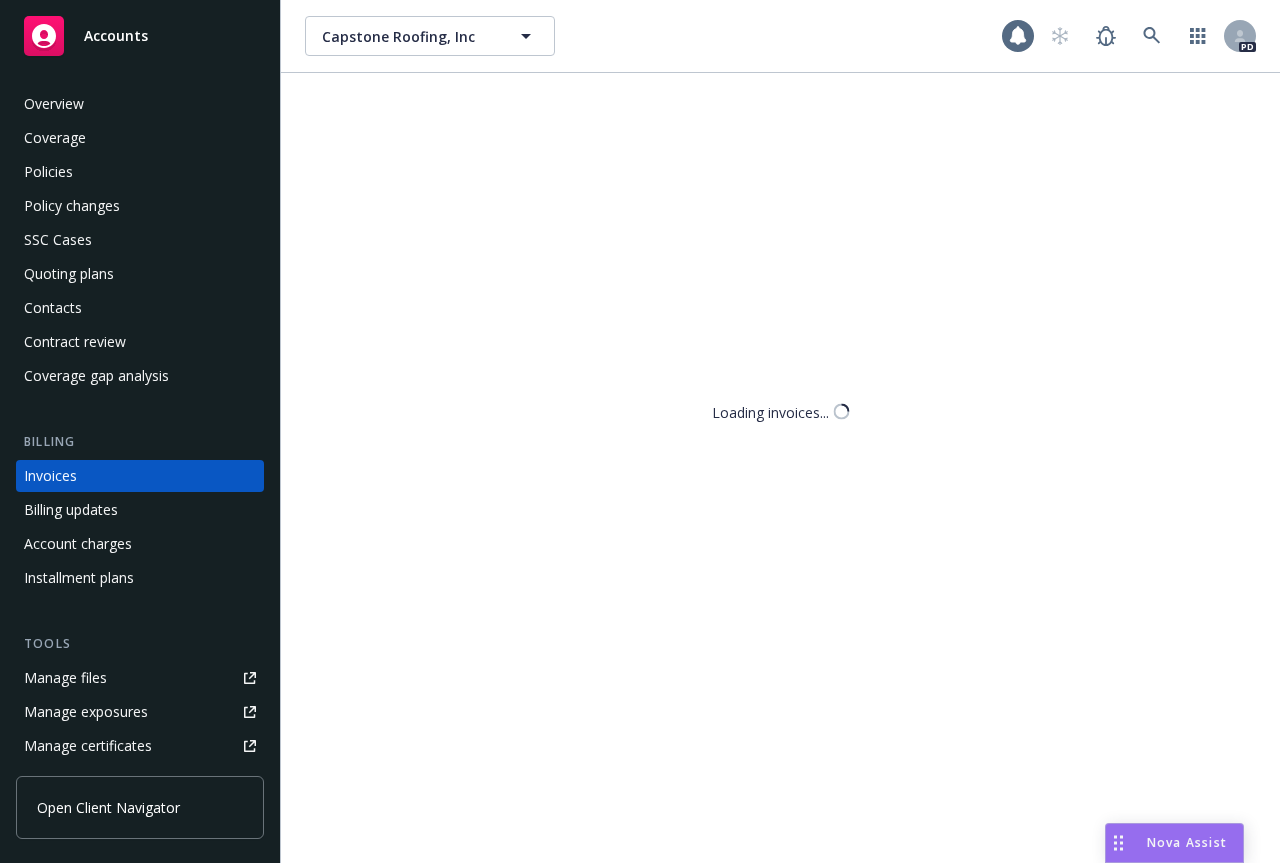 scroll, scrollTop: 13, scrollLeft: 0, axis: vertical 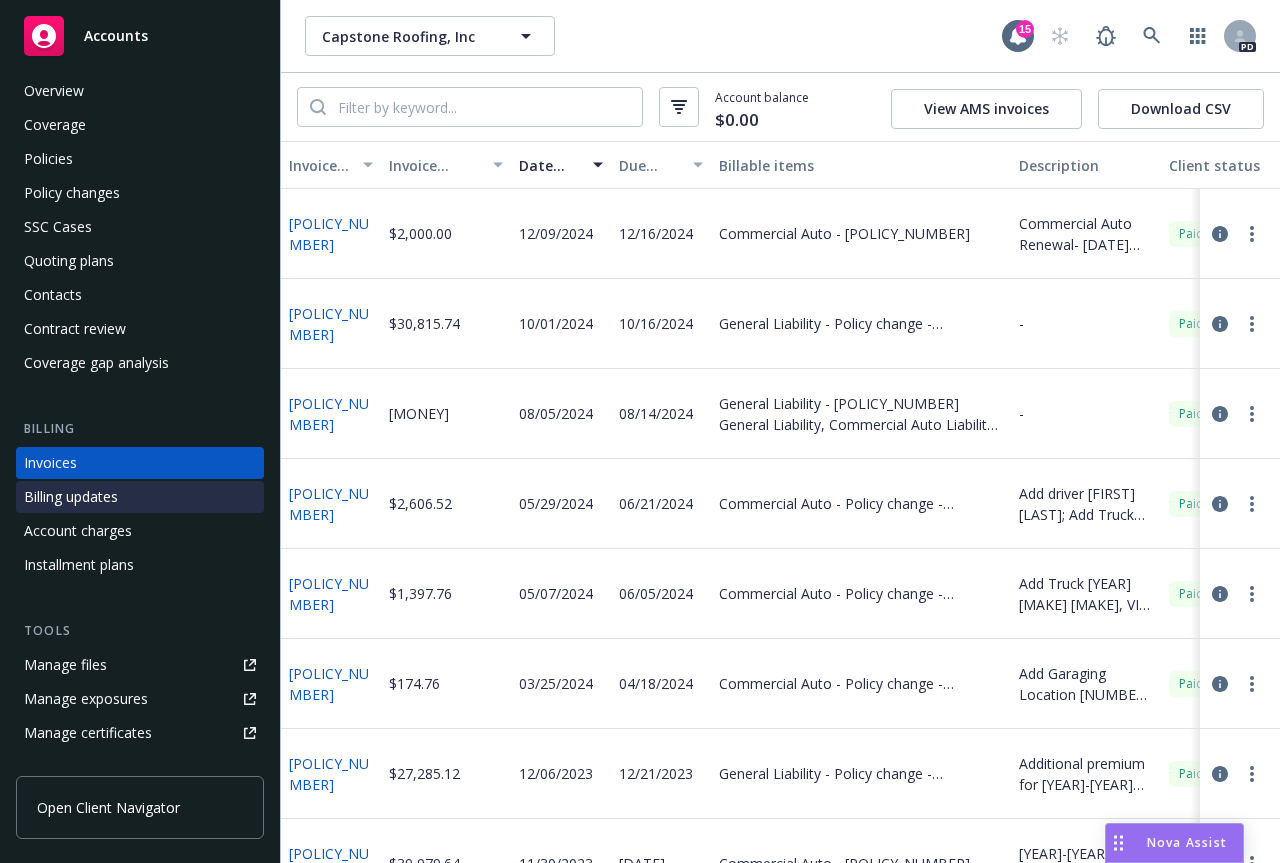 click on "Billing updates" at bounding box center (71, 497) 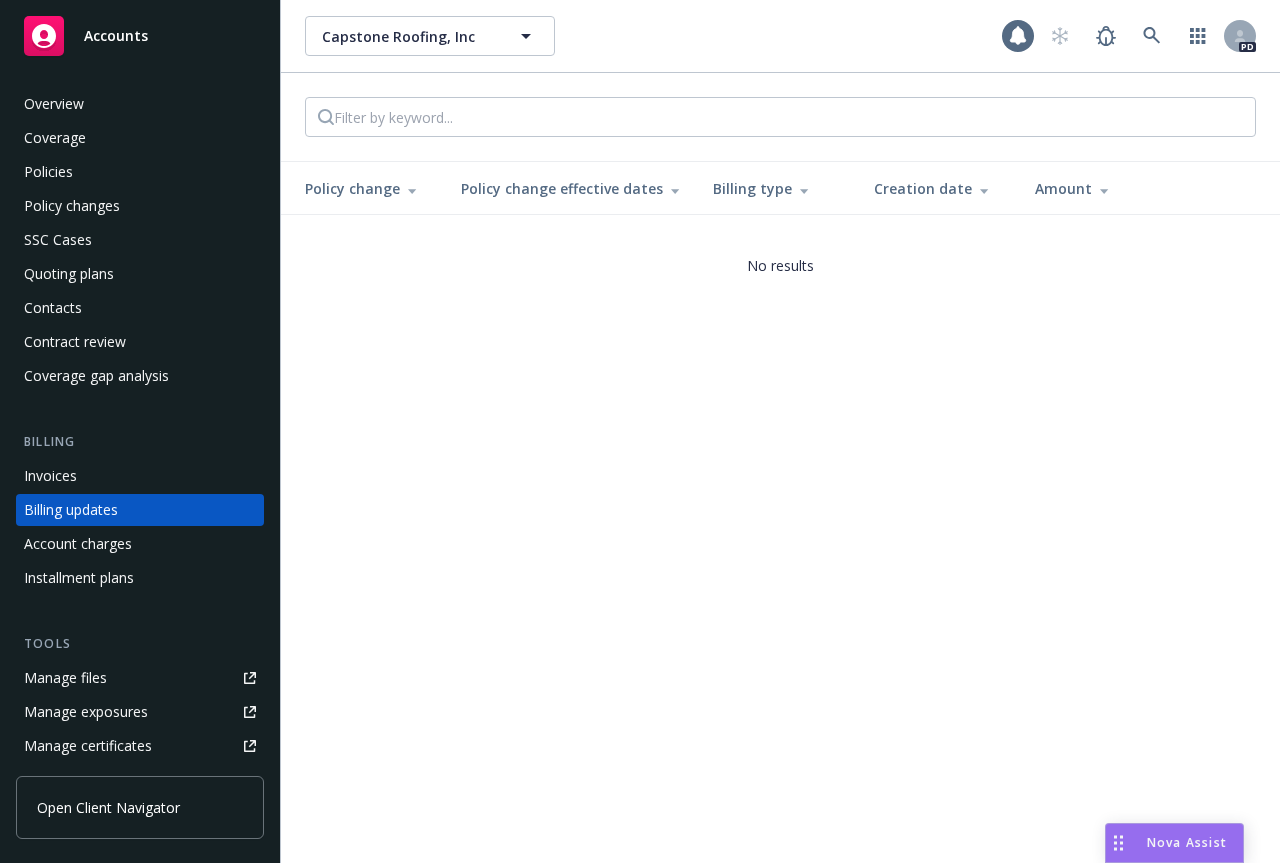 scroll, scrollTop: 47, scrollLeft: 0, axis: vertical 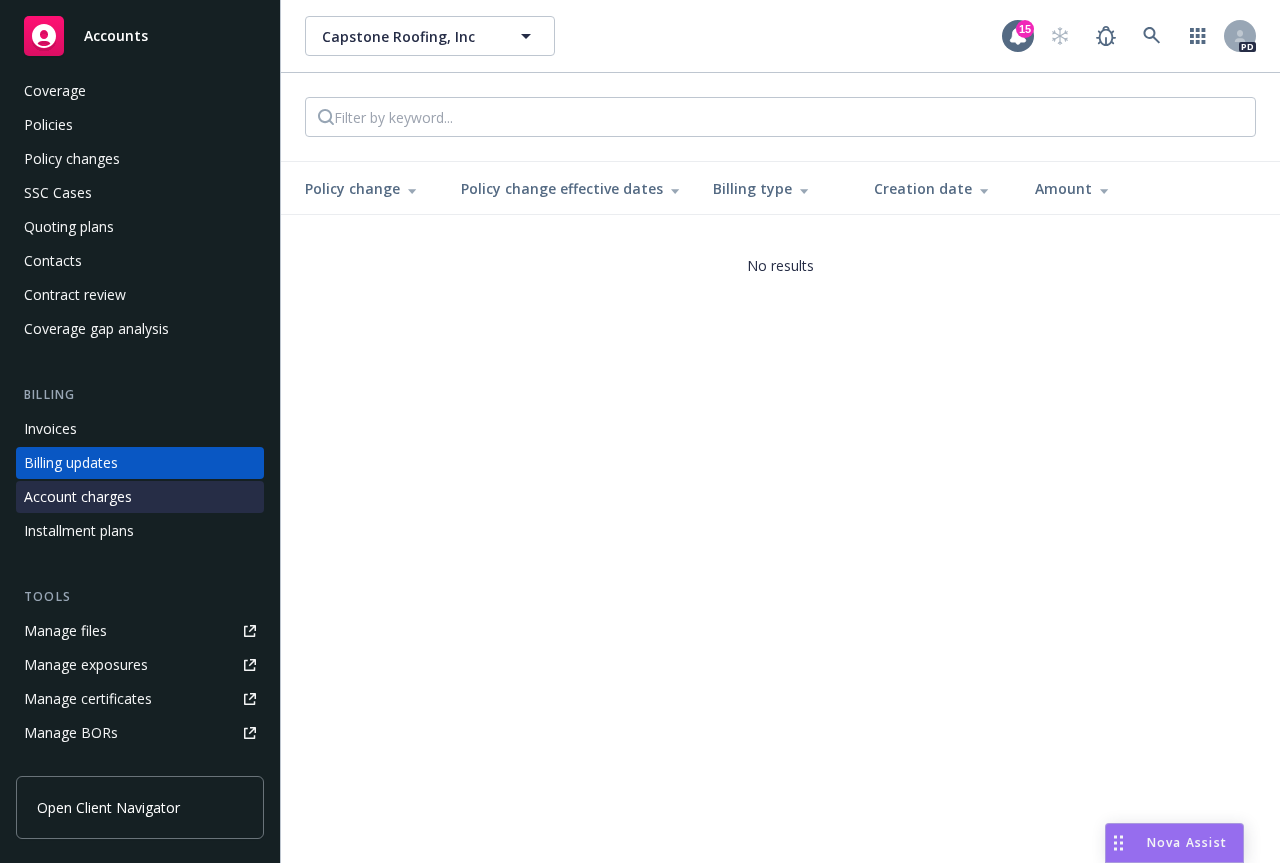 click on "Account charges" at bounding box center [78, 497] 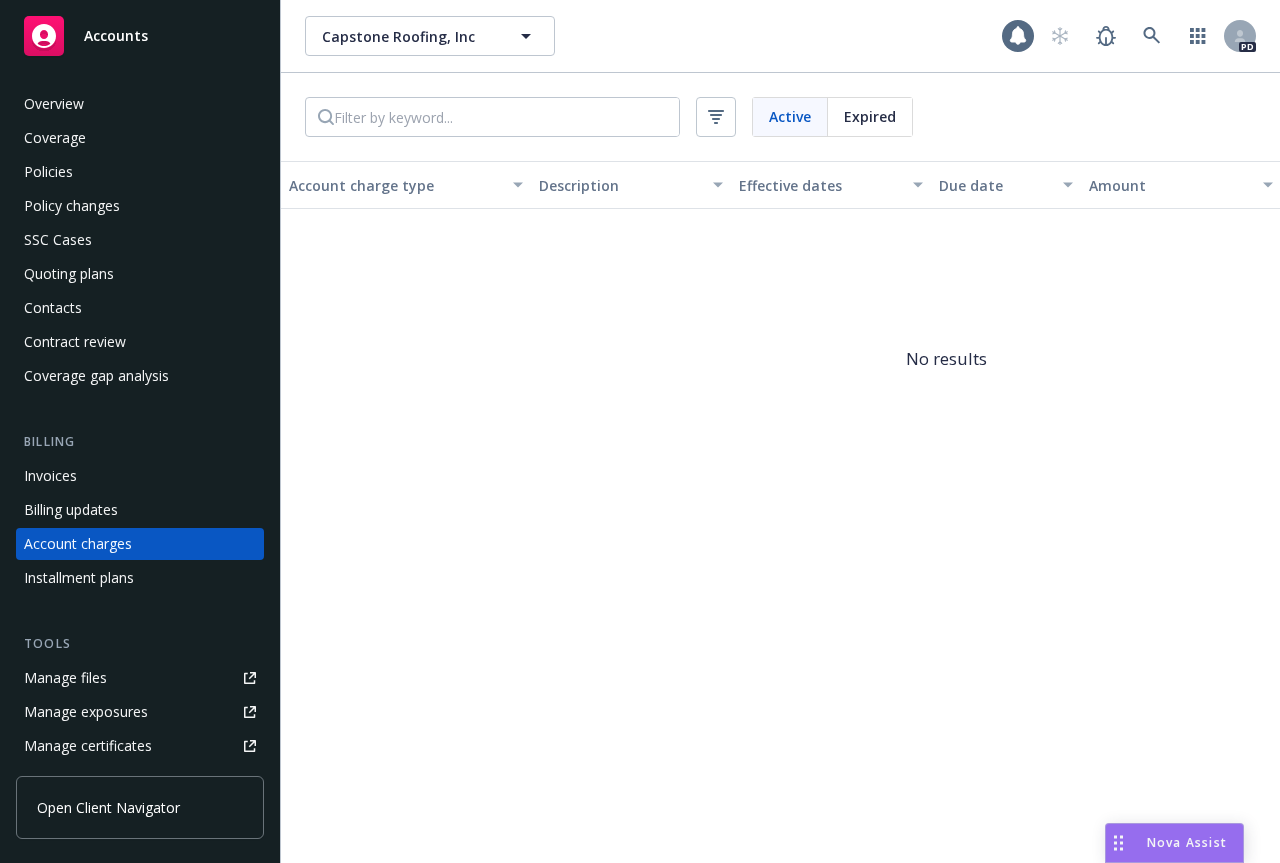 scroll, scrollTop: 81, scrollLeft: 0, axis: vertical 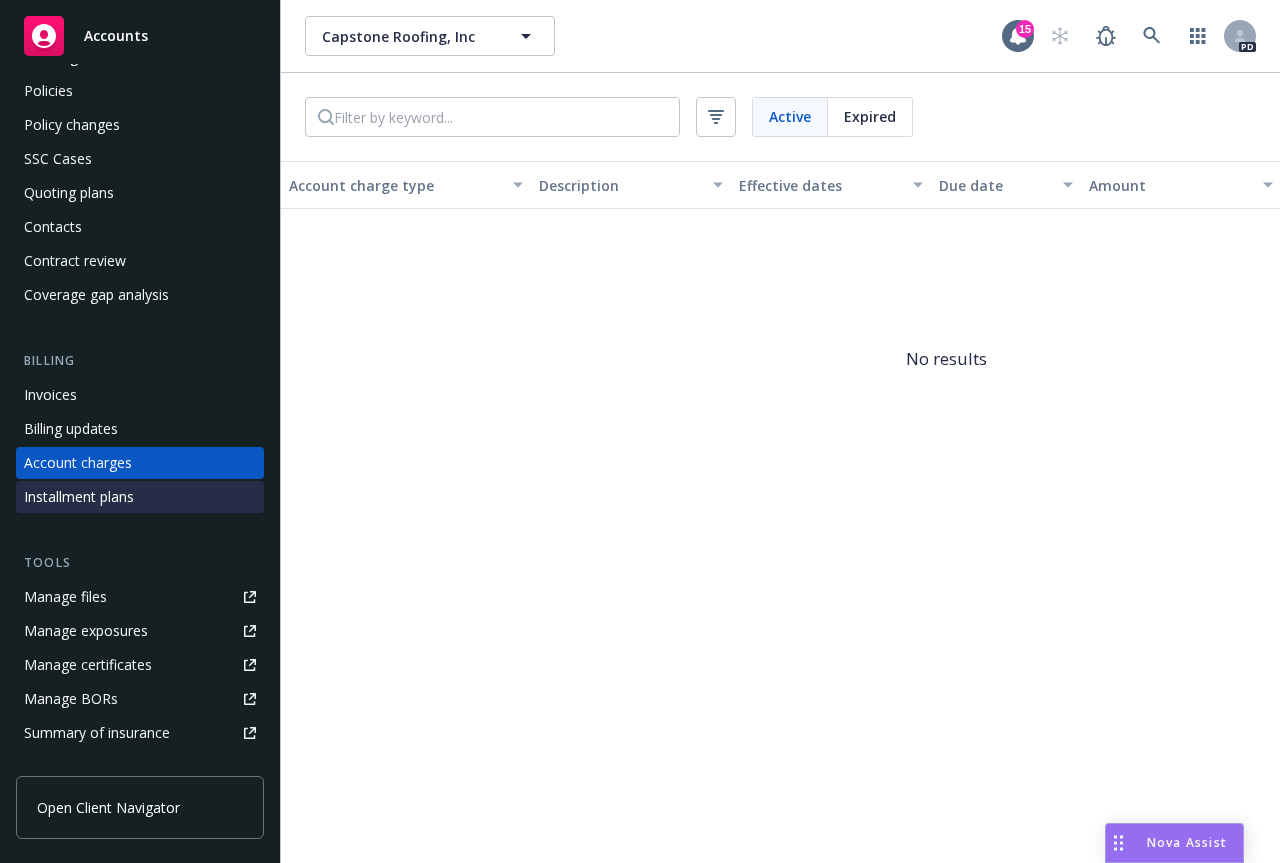 click on "Installment plans" at bounding box center (79, 497) 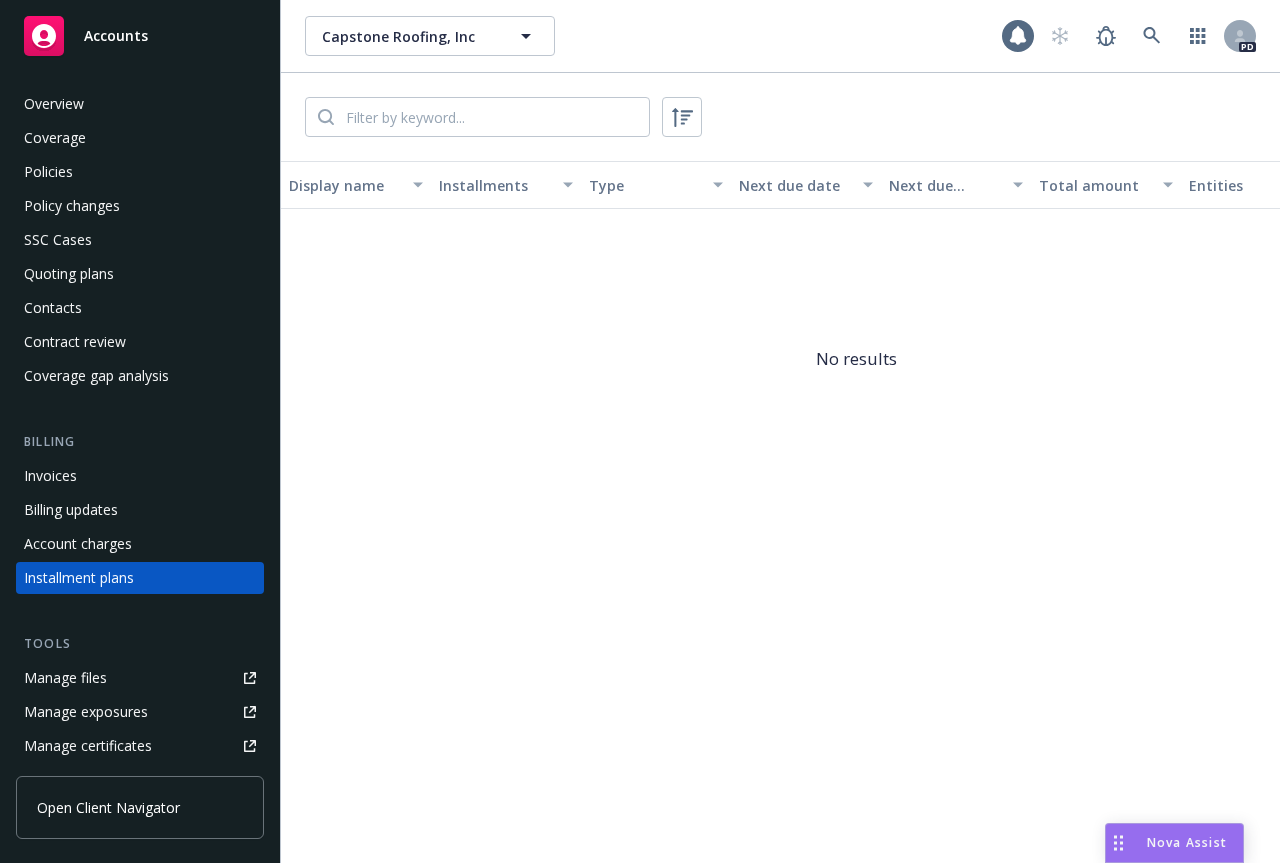 scroll, scrollTop: 115, scrollLeft: 0, axis: vertical 